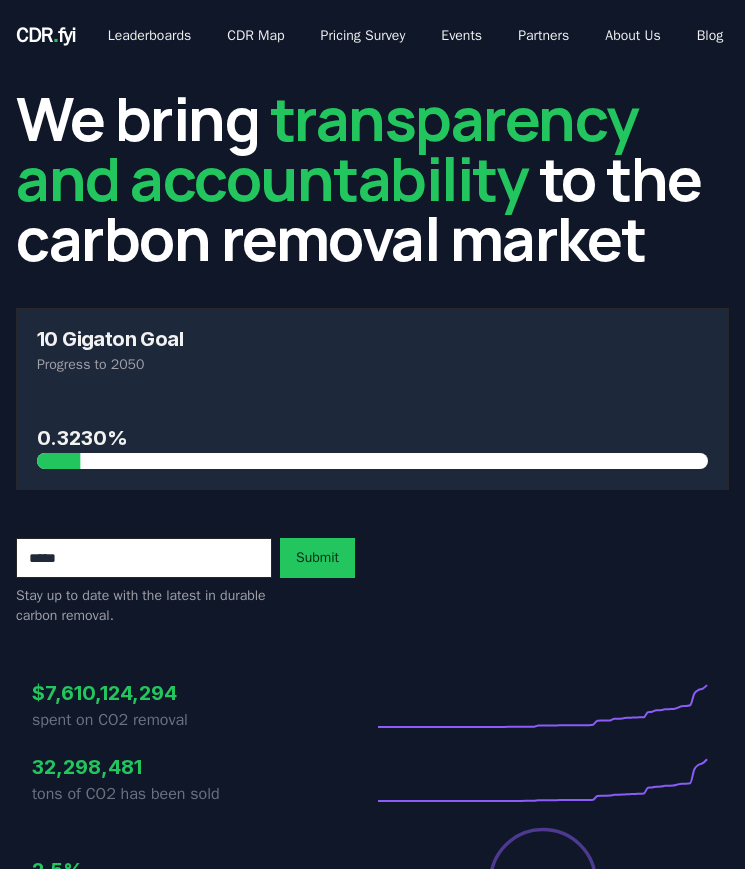 scroll, scrollTop: 0, scrollLeft: 0, axis: both 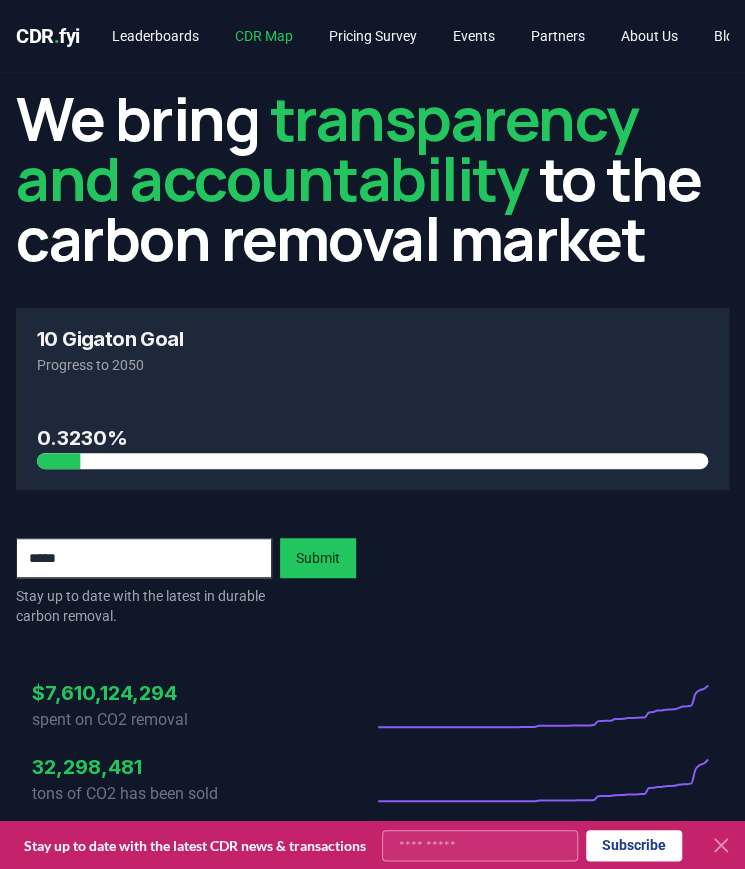 click on "CDR Map" at bounding box center [264, 36] 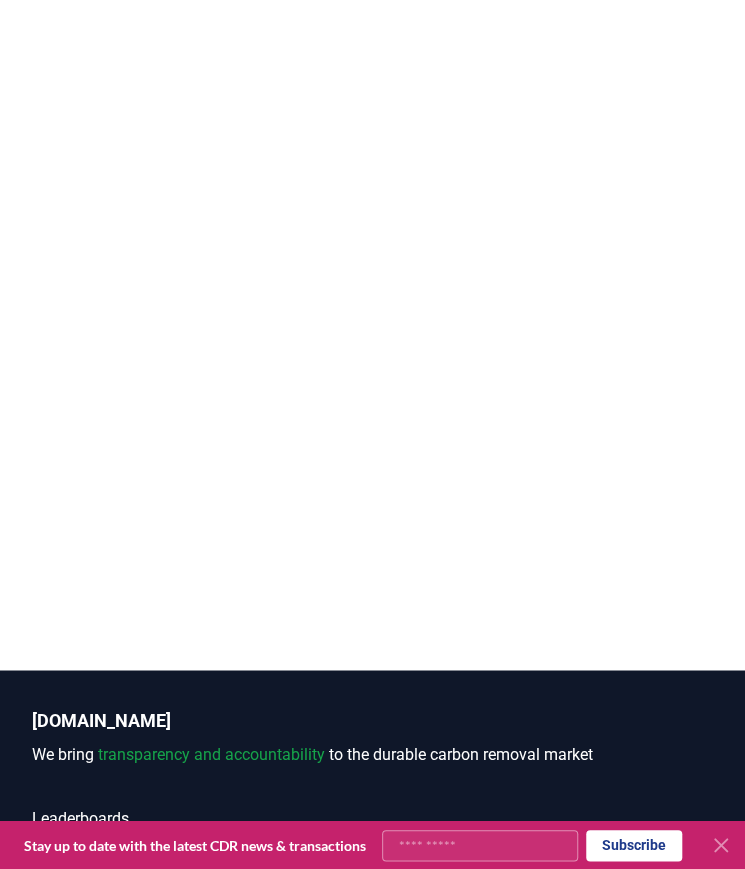 scroll, scrollTop: 0, scrollLeft: 0, axis: both 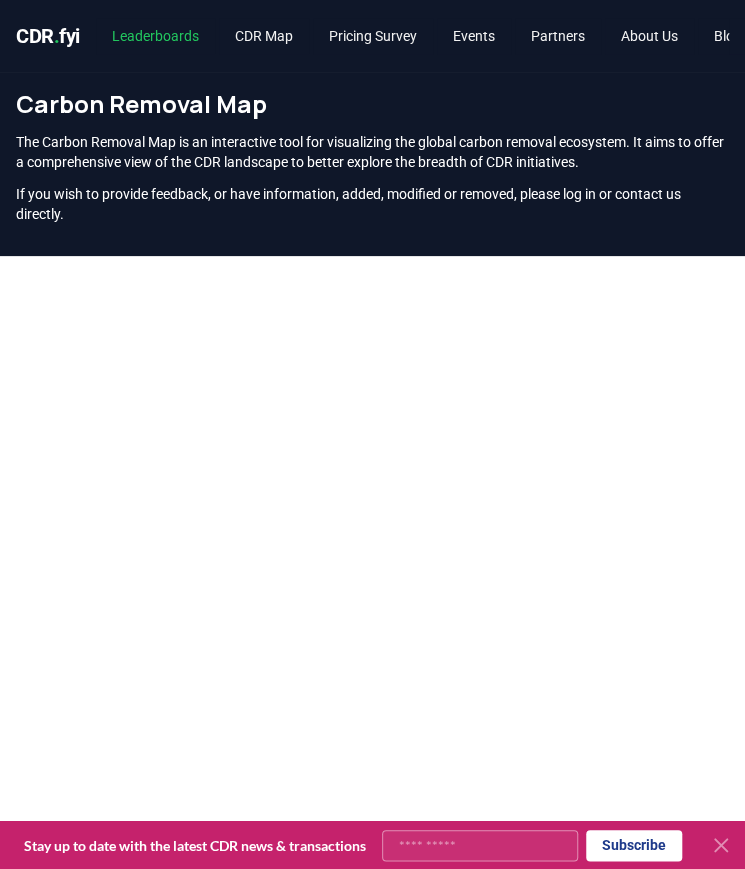 click on "Leaderboards" at bounding box center [155, 36] 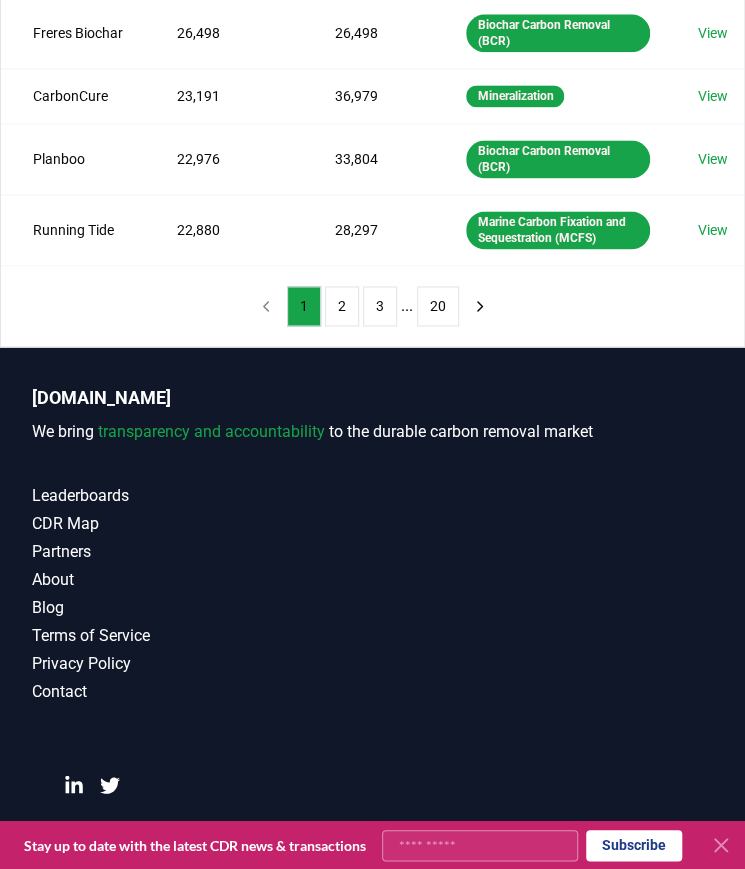 scroll, scrollTop: 0, scrollLeft: 0, axis: both 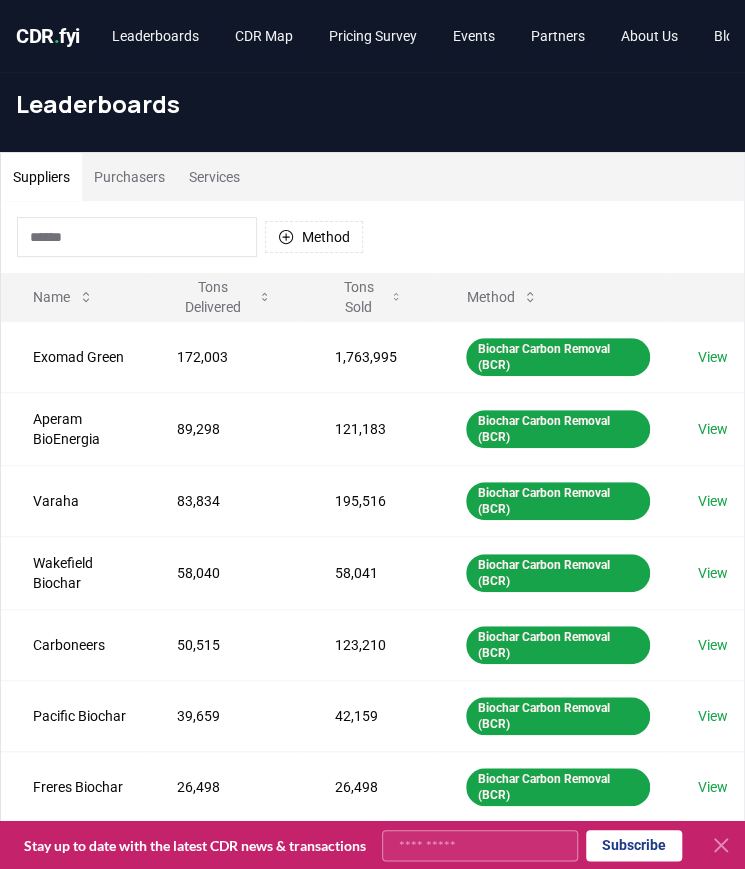 click on "CDR . fyi" at bounding box center [48, 36] 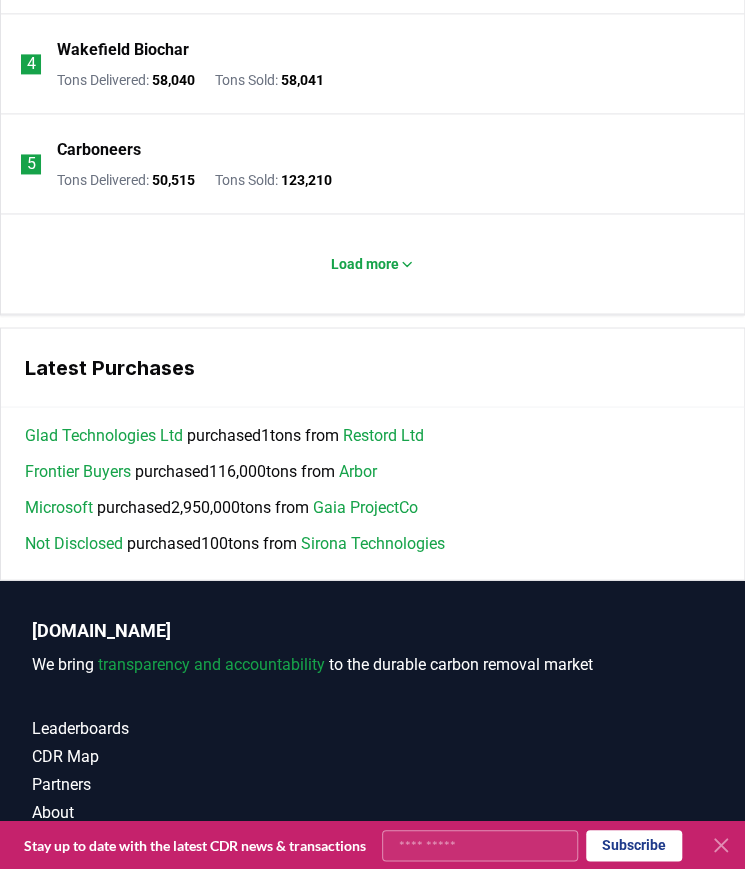 scroll, scrollTop: 3070, scrollLeft: 0, axis: vertical 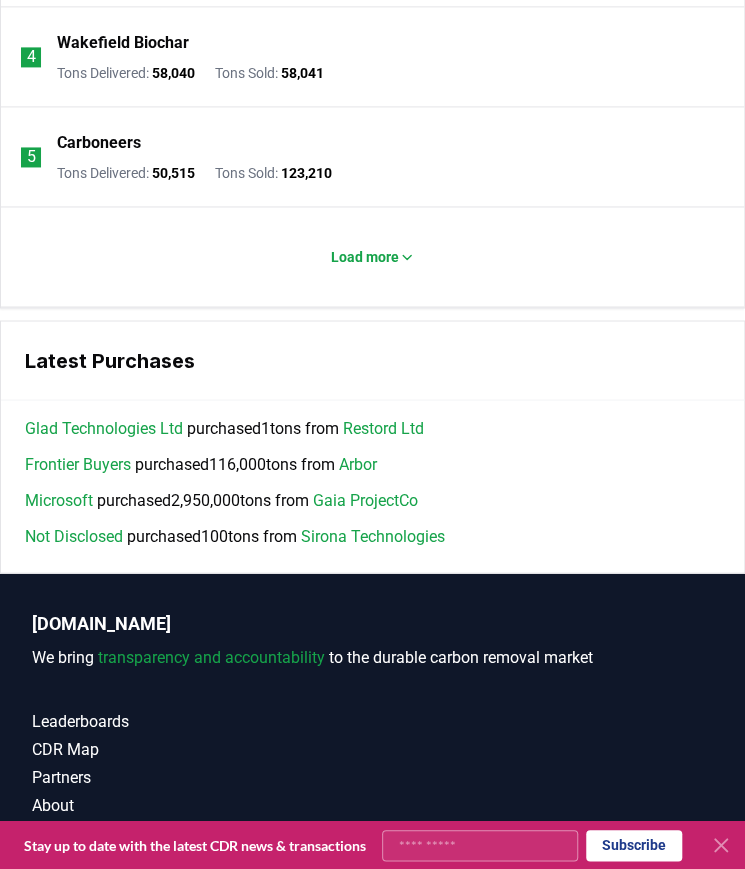 drag, startPoint x: 364, startPoint y: 596, endPoint x: 333, endPoint y: 591, distance: 31.400637 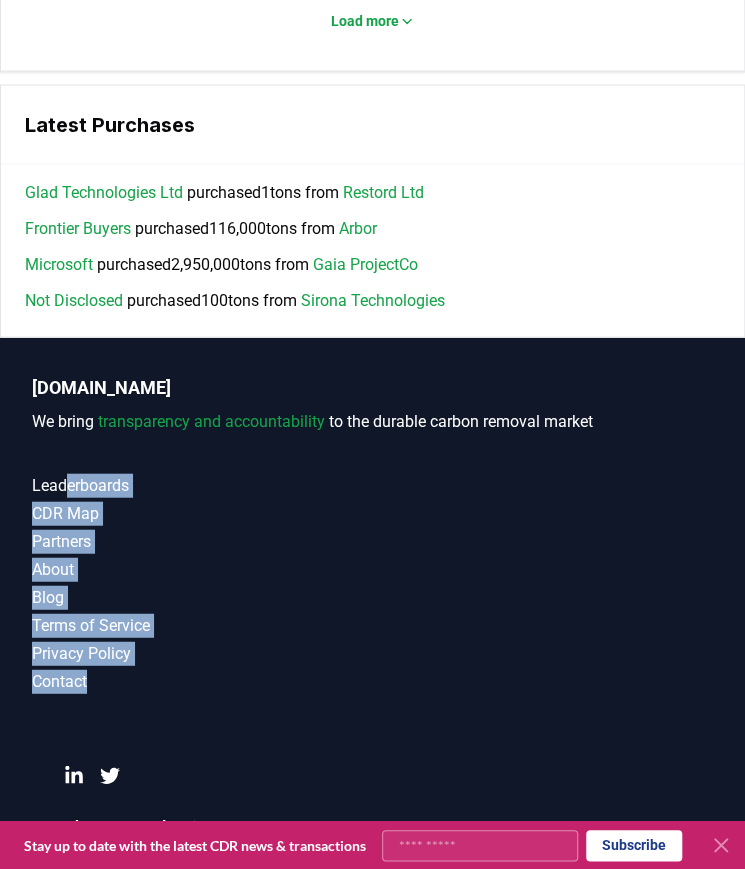 drag, startPoint x: 88, startPoint y: 551, endPoint x: 156, endPoint y: 706, distance: 169.26016 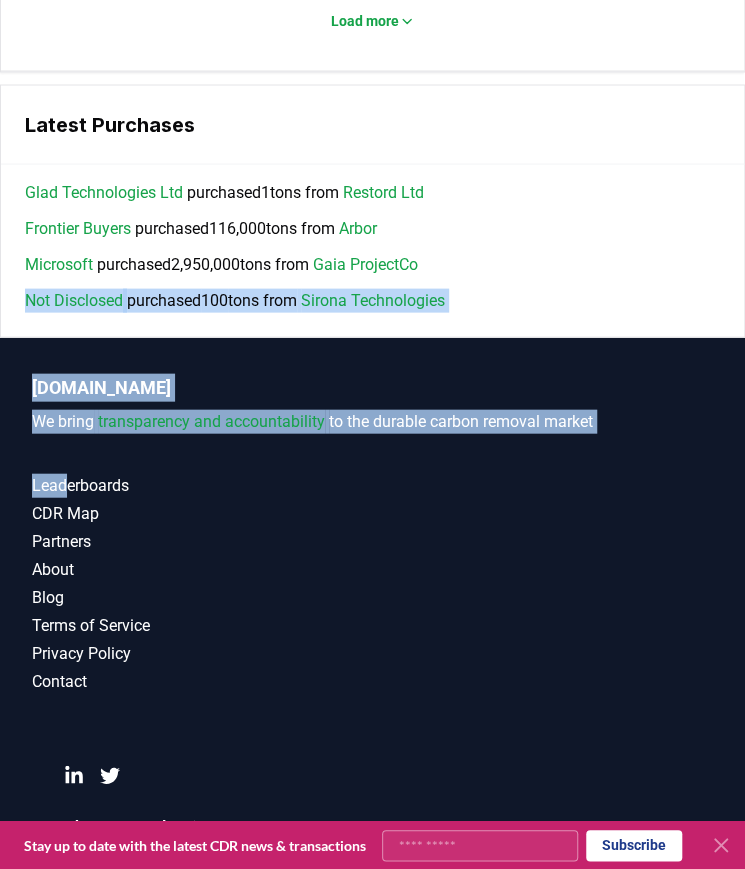 drag, startPoint x: 156, startPoint y: 706, endPoint x: 15, endPoint y: 321, distance: 410.00732 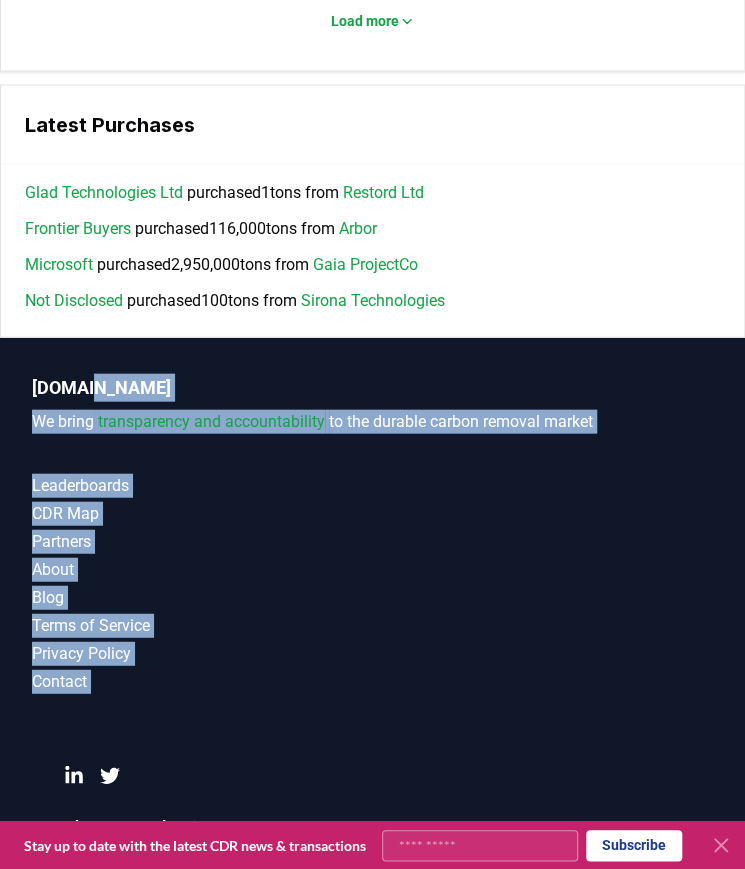 drag, startPoint x: 91, startPoint y: 363, endPoint x: 286, endPoint y: 747, distance: 430.67505 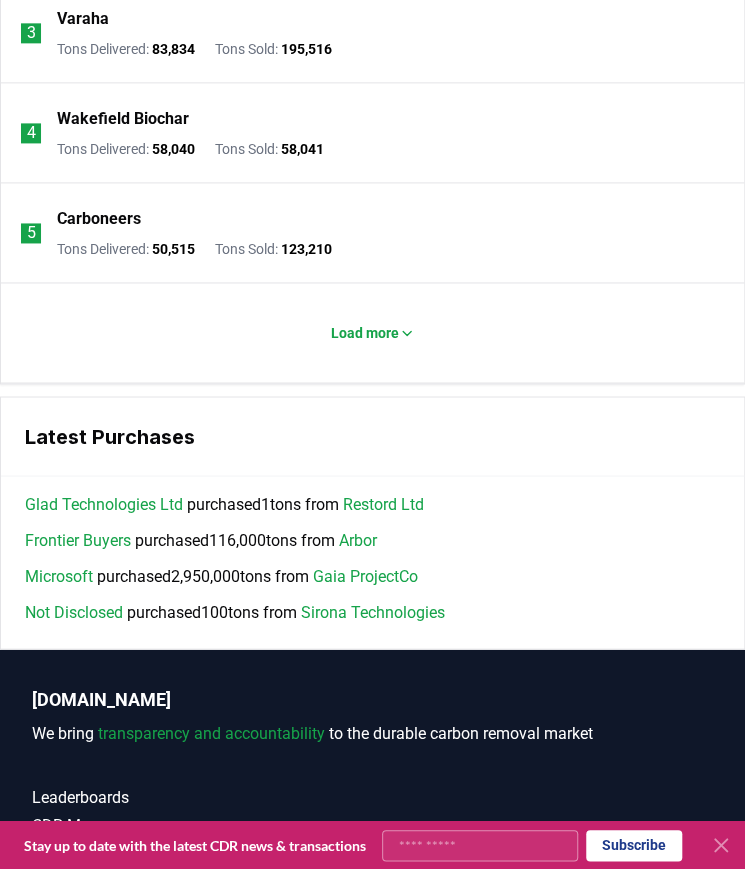 scroll, scrollTop: 2966, scrollLeft: 0, axis: vertical 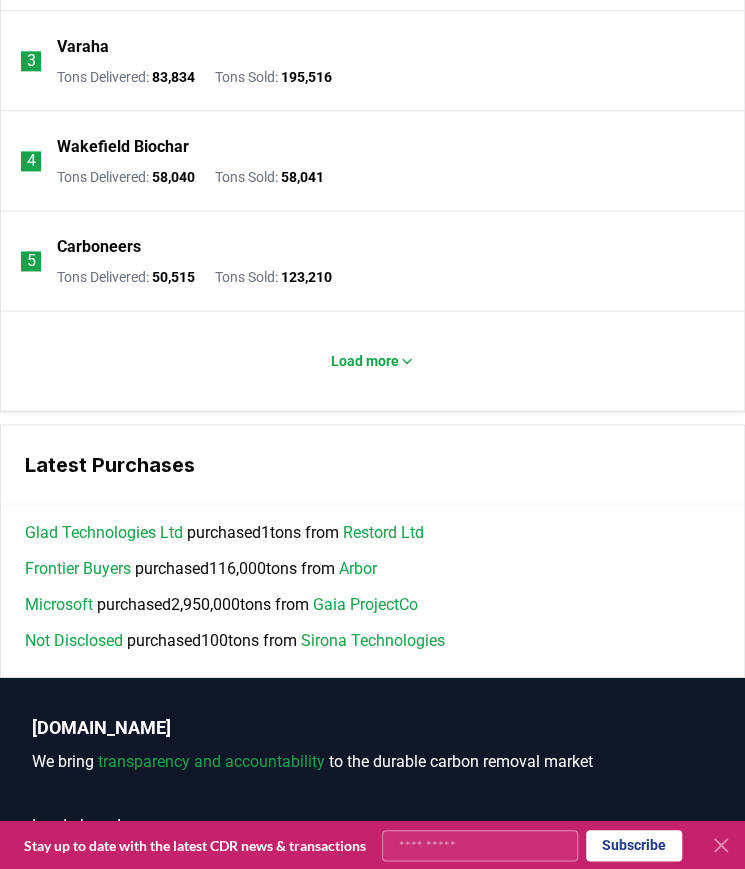click on "Load more" at bounding box center (372, 361) 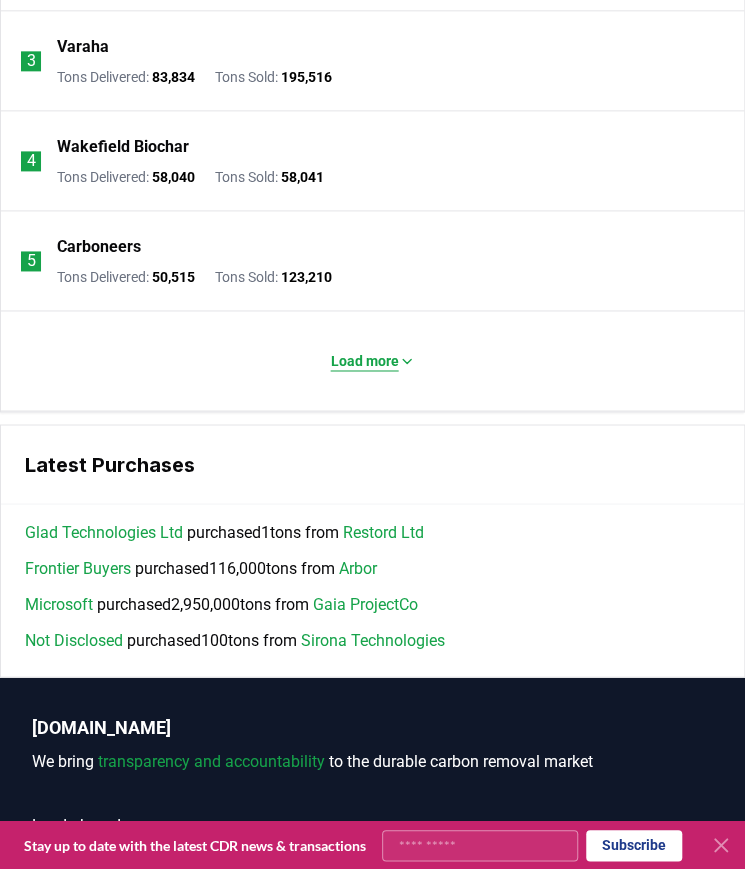 click on "Load more" at bounding box center (373, 361) 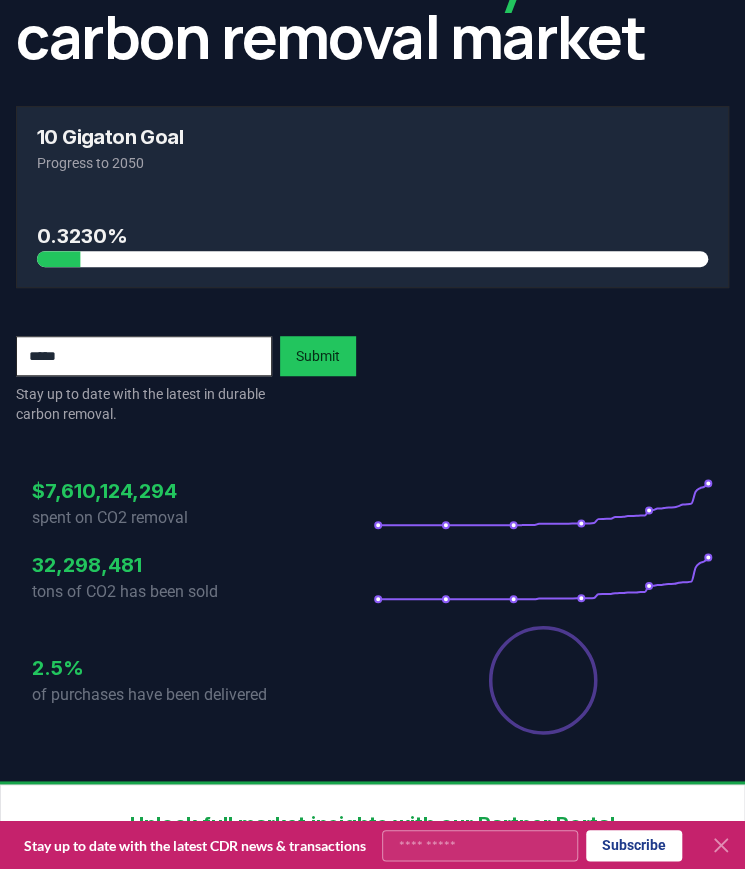 scroll, scrollTop: 0, scrollLeft: 0, axis: both 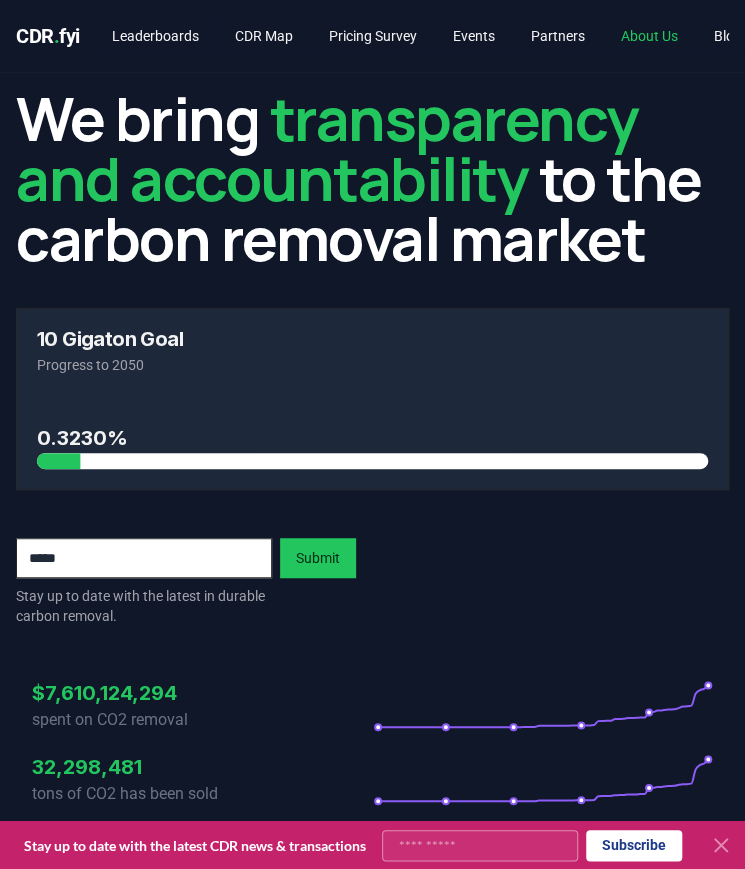 click on "About Us" at bounding box center (649, 36) 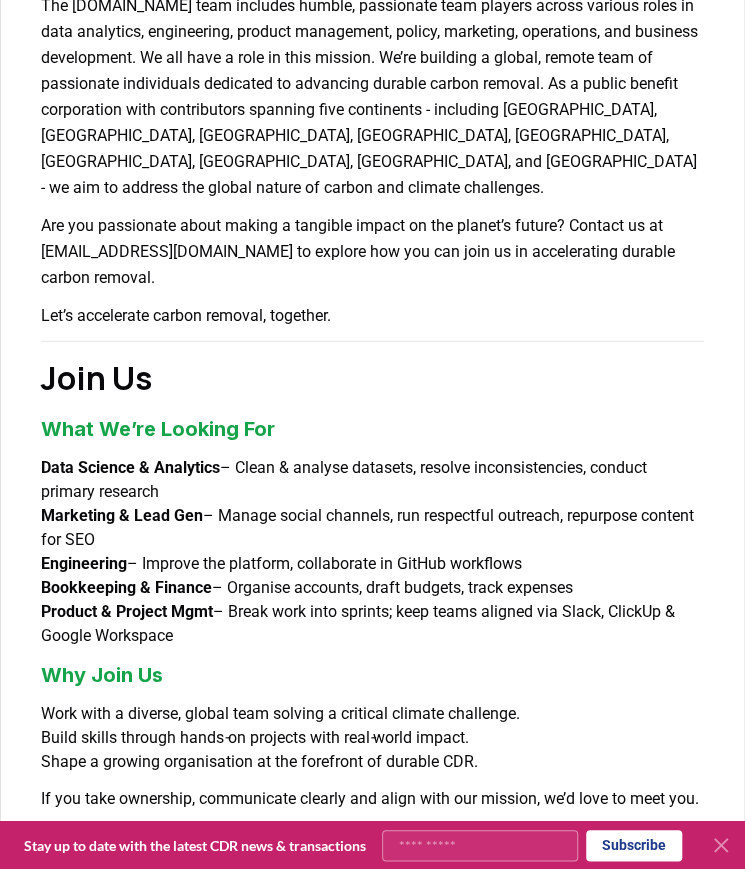 scroll, scrollTop: 1563, scrollLeft: 0, axis: vertical 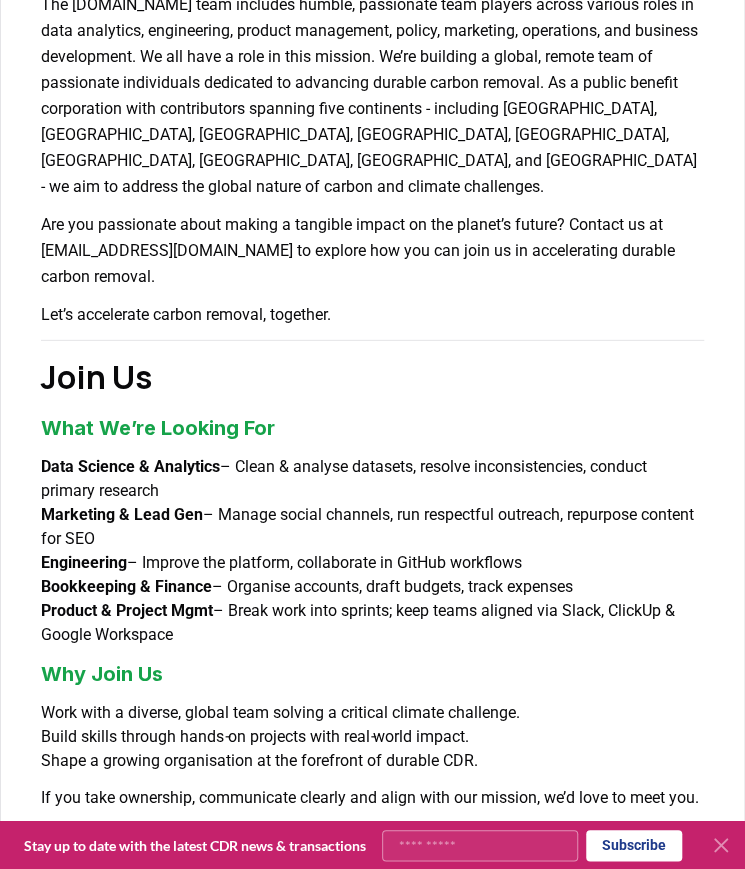 drag, startPoint x: 402, startPoint y: 590, endPoint x: 274, endPoint y: 367, distance: 257.12448 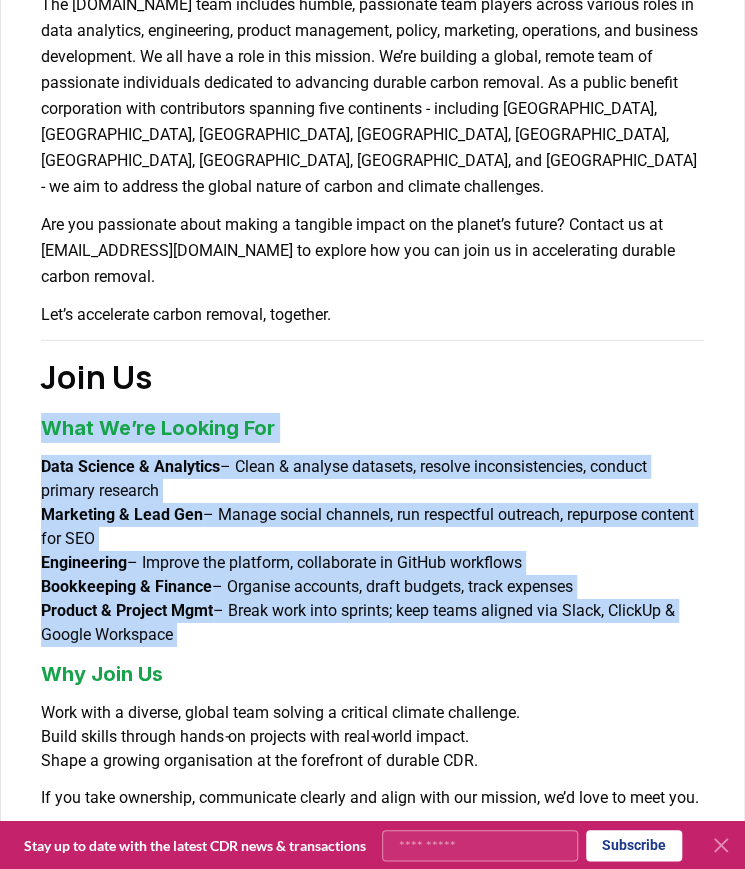 drag, startPoint x: 326, startPoint y: 339, endPoint x: 389, endPoint y: 569, distance: 238.47221 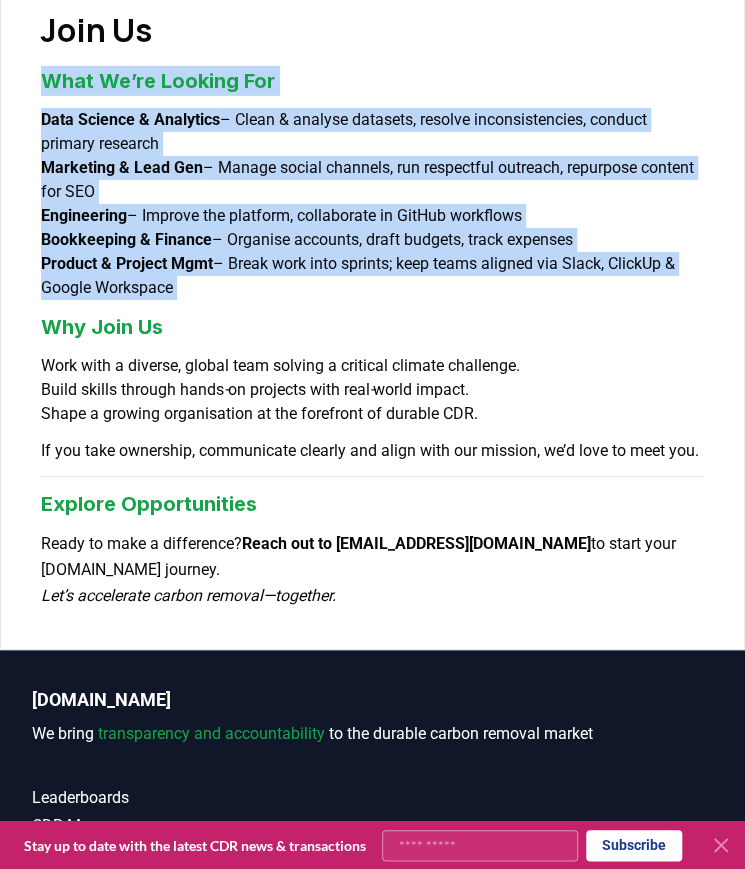 scroll, scrollTop: 1915, scrollLeft: 0, axis: vertical 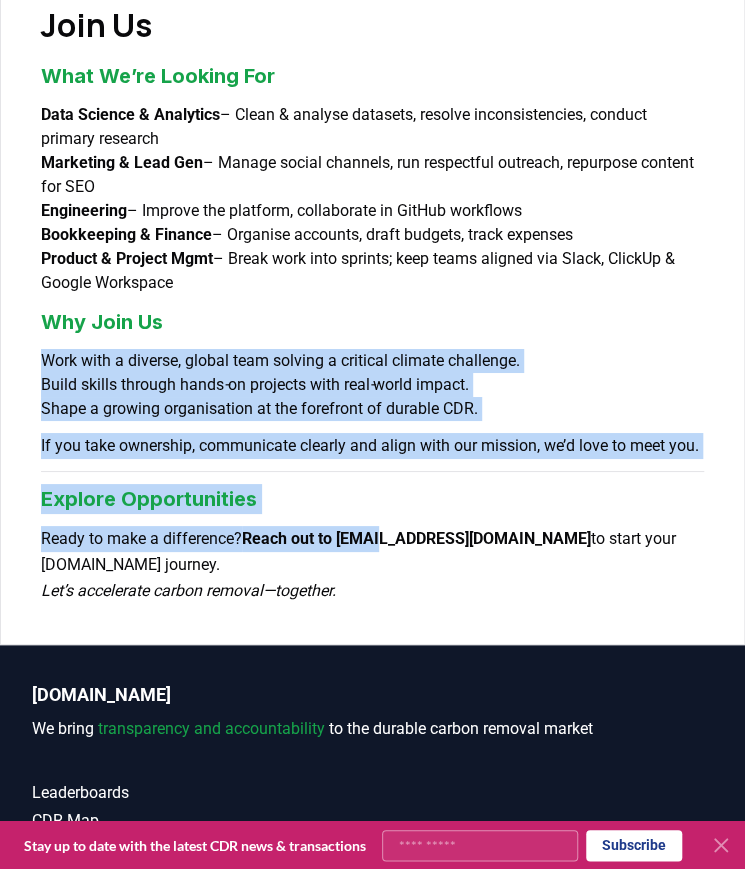 drag, startPoint x: 408, startPoint y: 519, endPoint x: 284, endPoint y: 263, distance: 284.45035 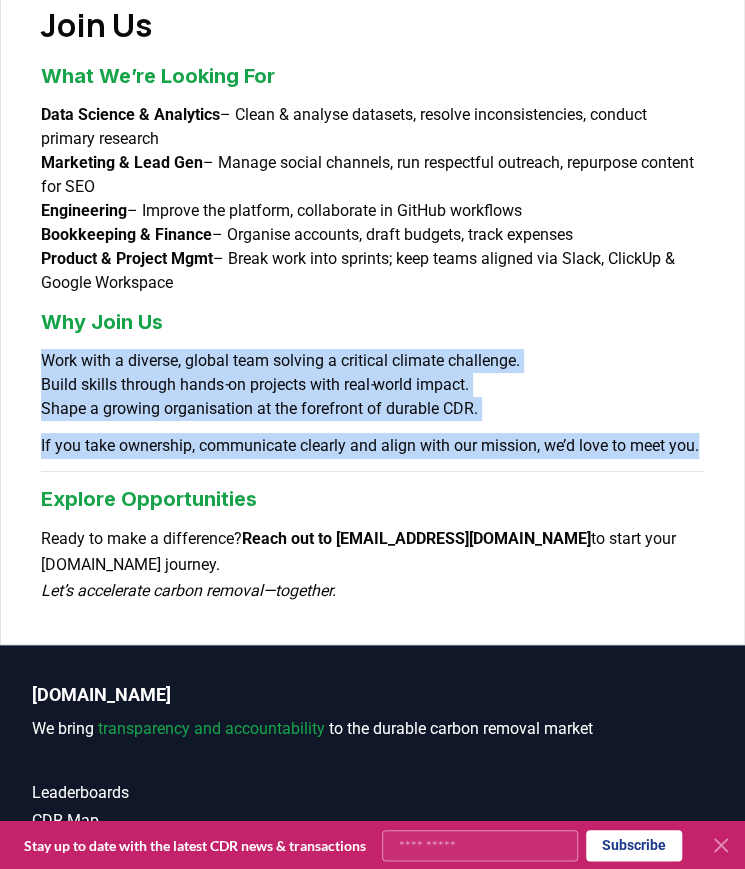 drag, startPoint x: 248, startPoint y: 397, endPoint x: 211, endPoint y: 271, distance: 131.32022 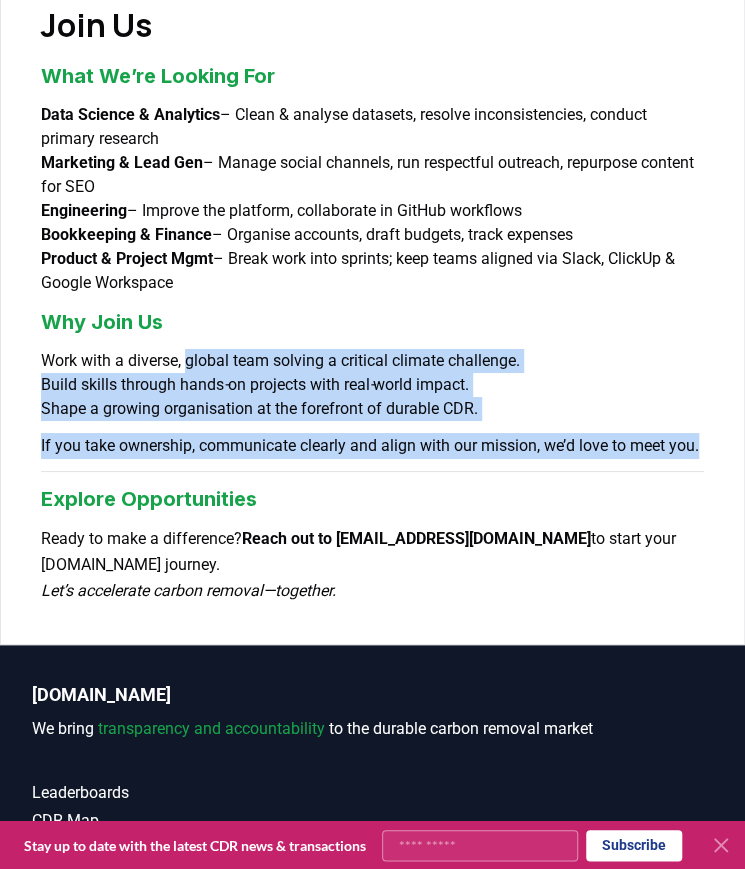 drag, startPoint x: 263, startPoint y: 415, endPoint x: 187, endPoint y: 300, distance: 137.84412 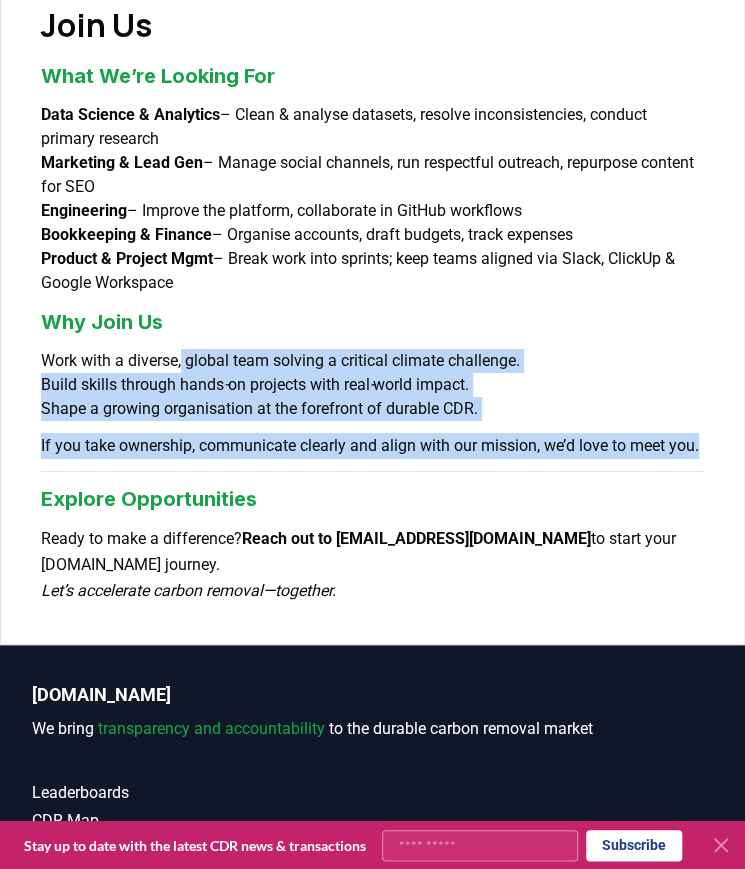 click on "Work with a diverse, global team solving a critical climate challenge." at bounding box center [372, 361] 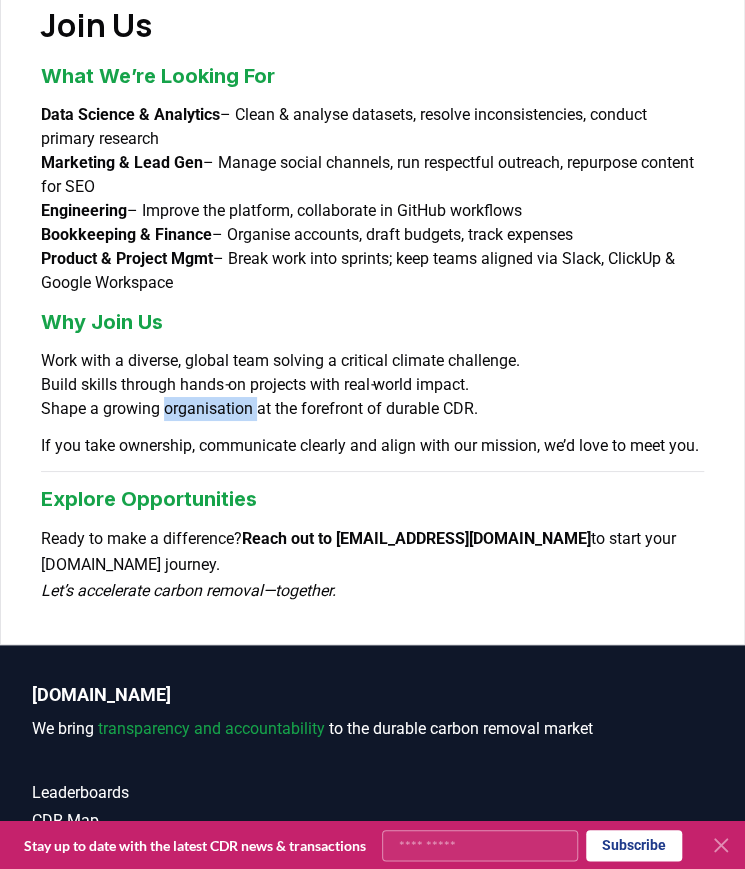 click on "Shape a growing organisation at the forefront of durable CDR." at bounding box center (372, 409) 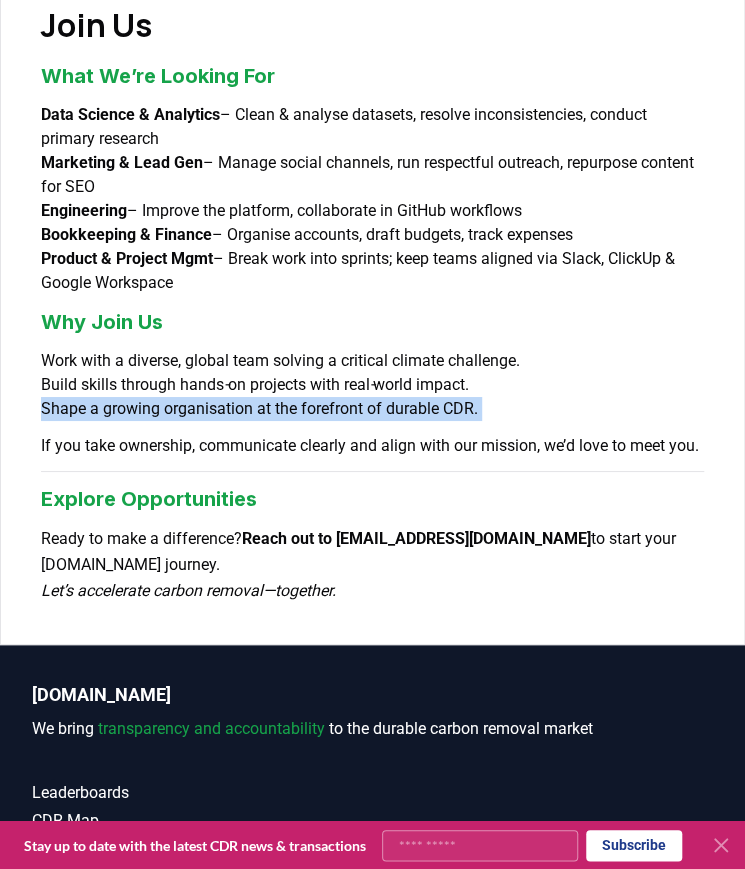 click on "Shape a growing organisation at the forefront of durable CDR." at bounding box center [372, 409] 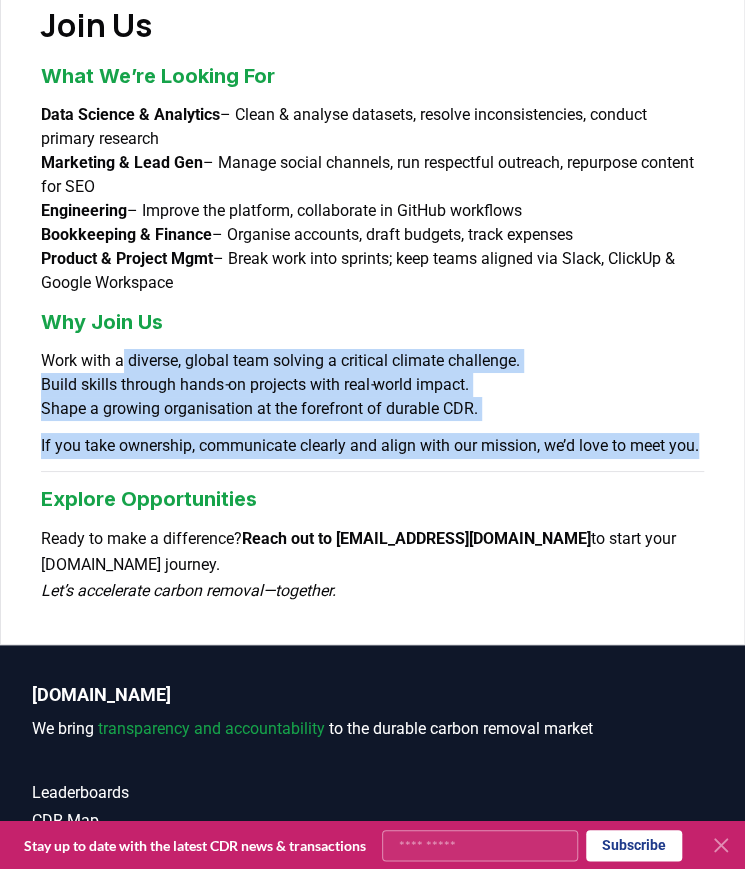 drag, startPoint x: 184, startPoint y: 349, endPoint x: 124, endPoint y: 297, distance: 79.397736 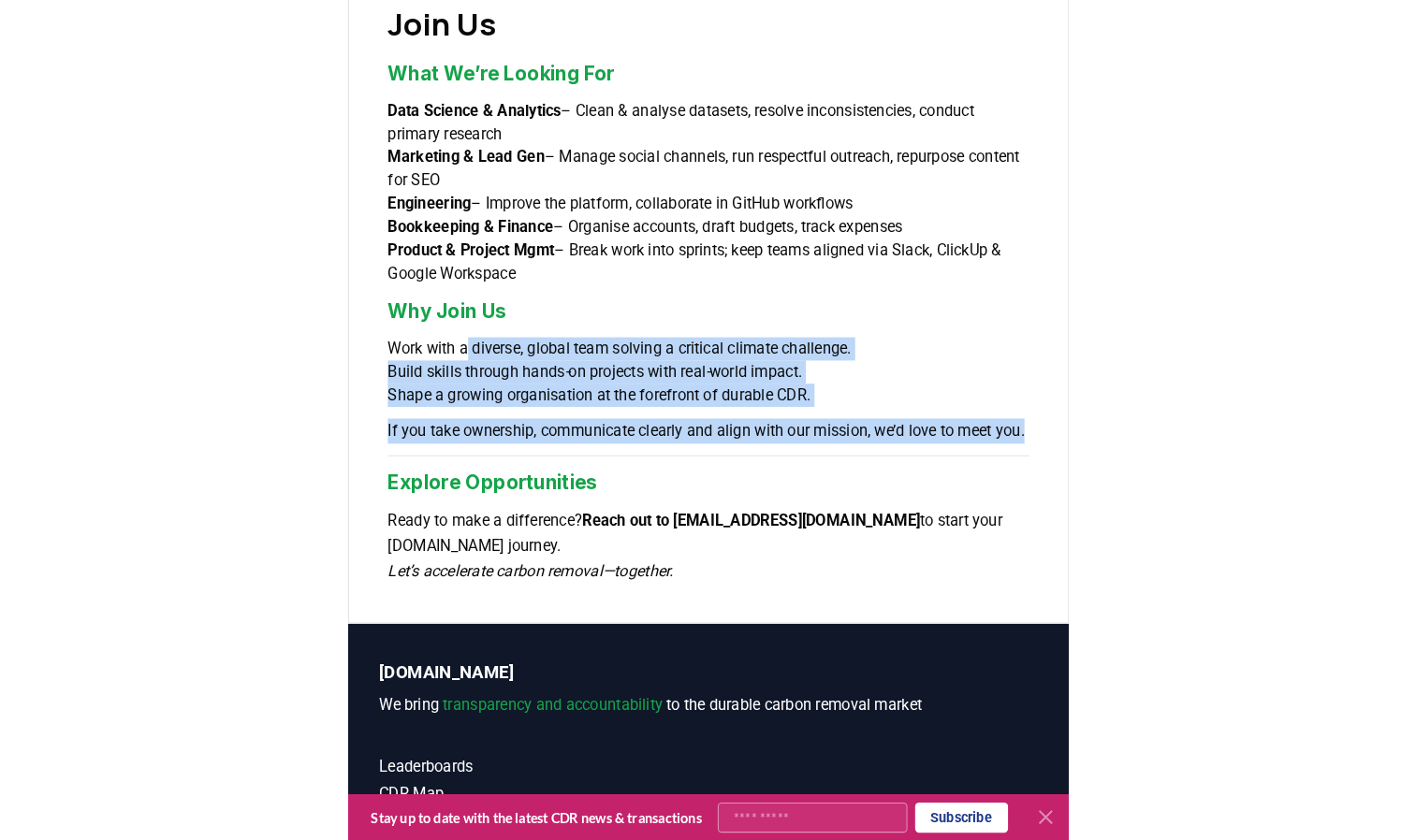 scroll, scrollTop: 1442, scrollLeft: 0, axis: vertical 